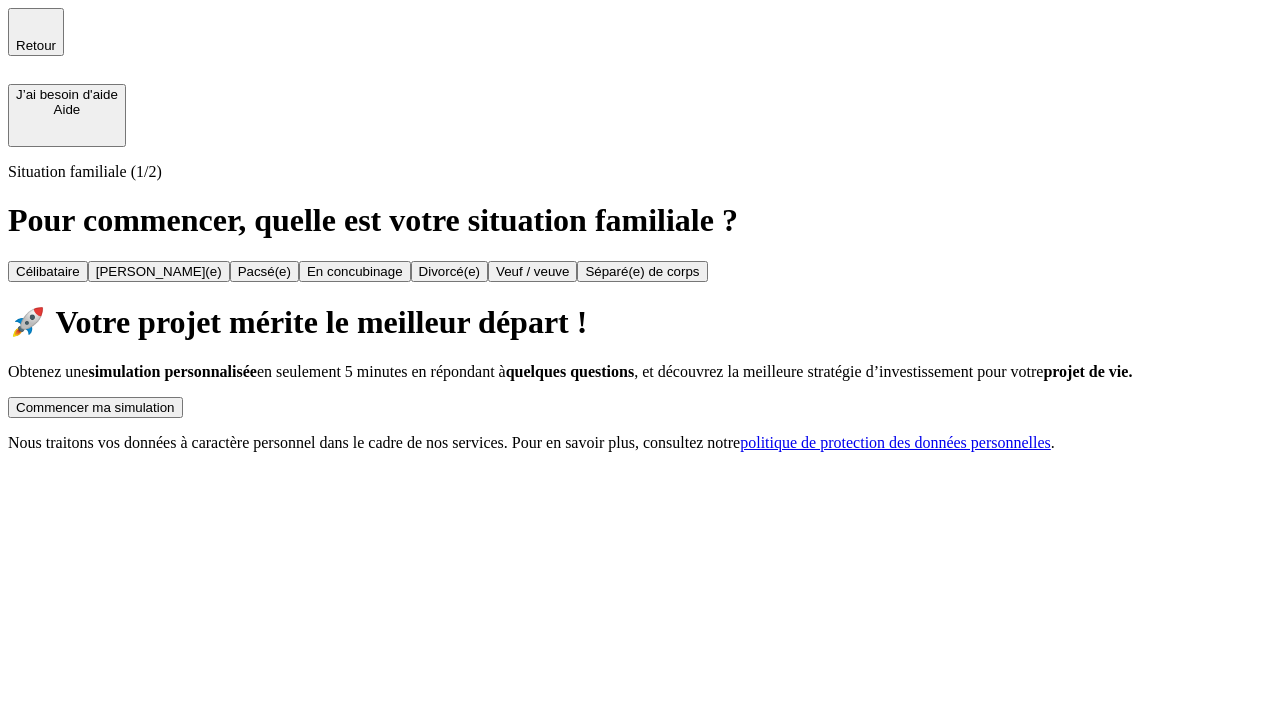 scroll, scrollTop: 0, scrollLeft: 0, axis: both 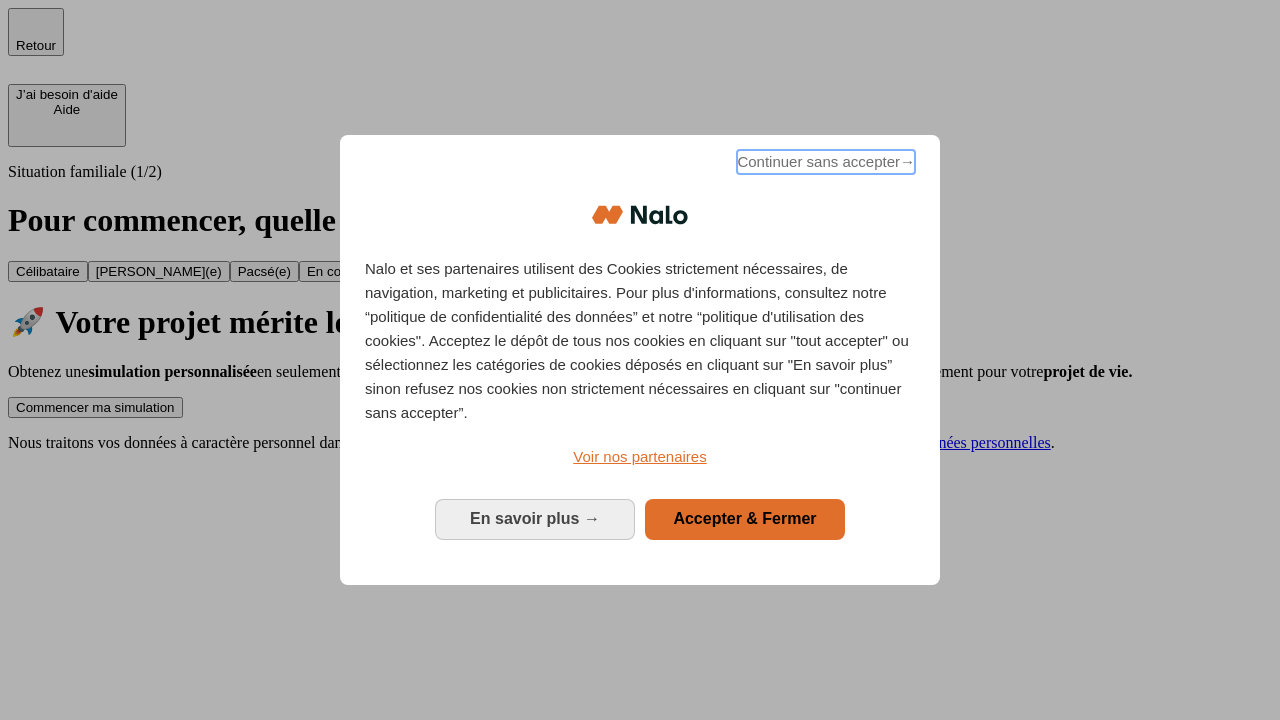 click on "Continuer sans accepter  →" at bounding box center [826, 162] 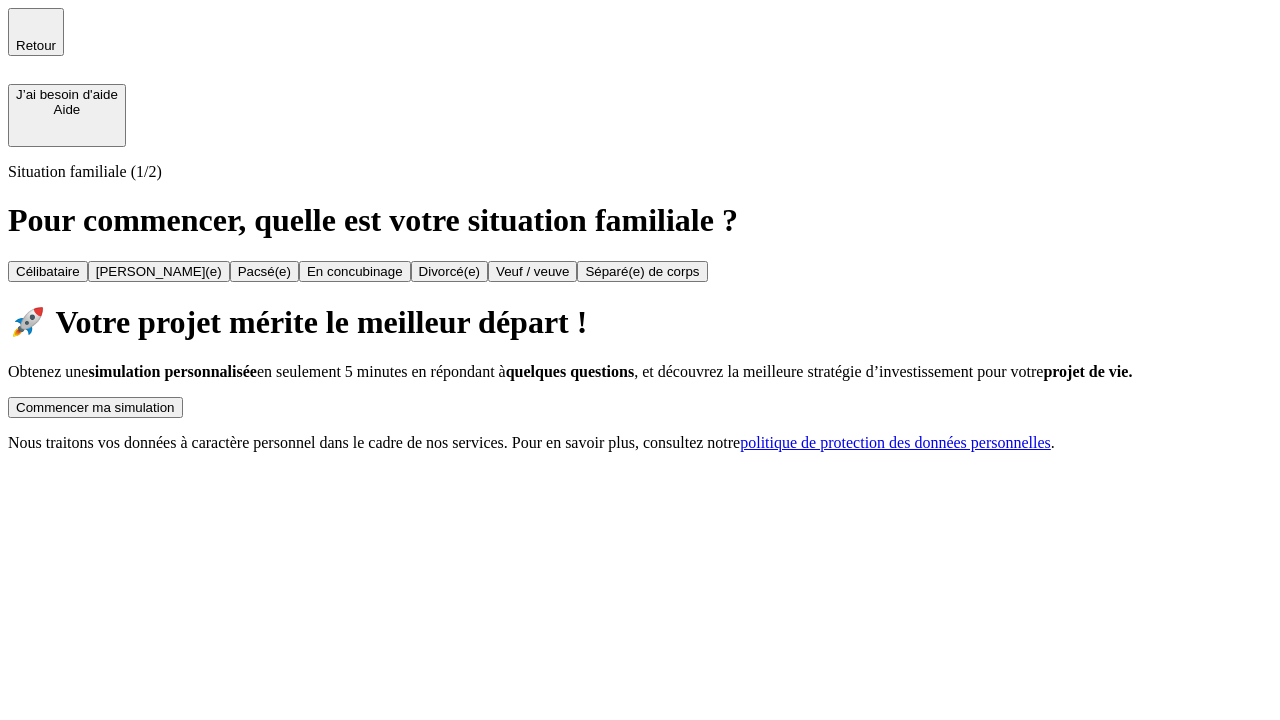click on "Commencer ma simulation" at bounding box center [95, 407] 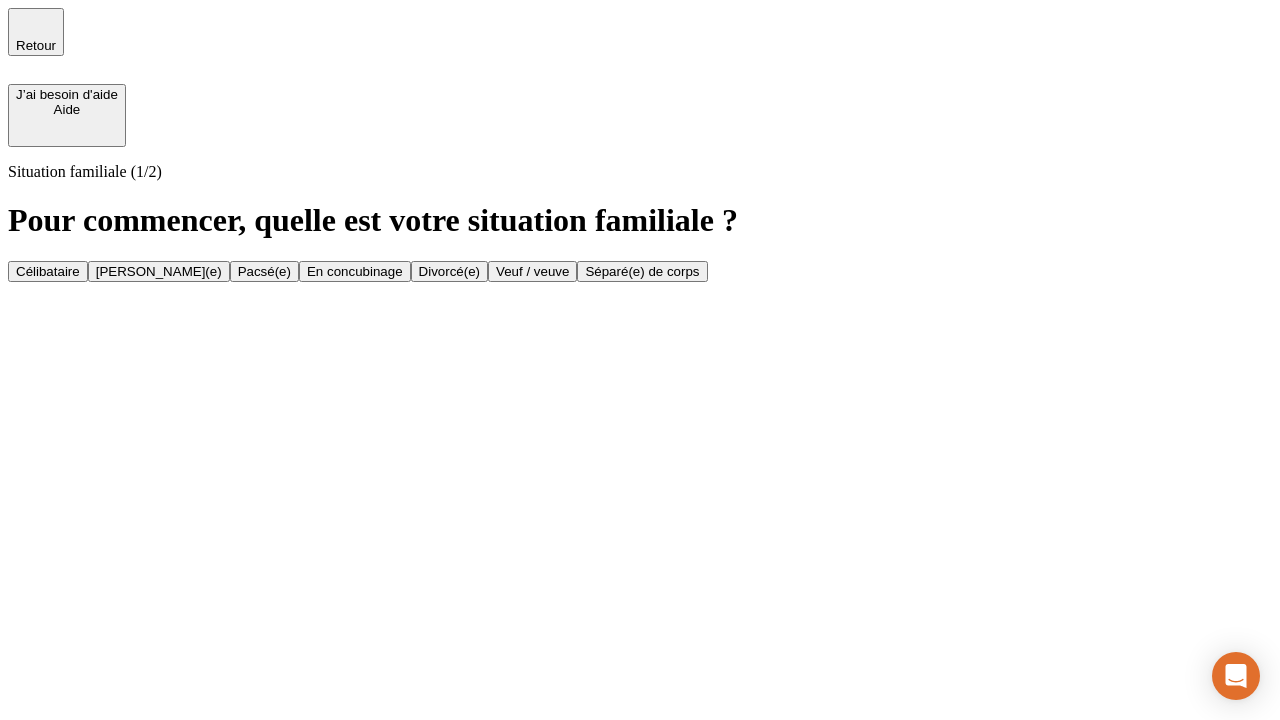 click on "Veuf / veuve" at bounding box center [532, 271] 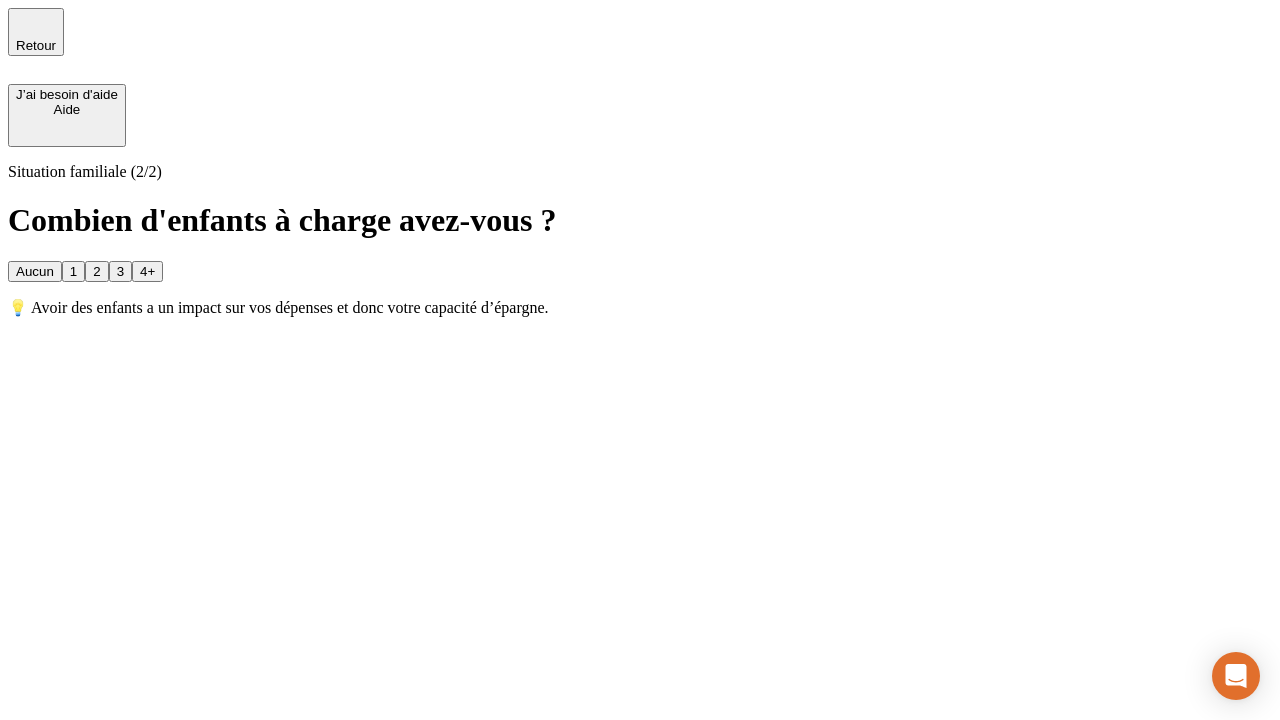 click on "1" at bounding box center (73, 271) 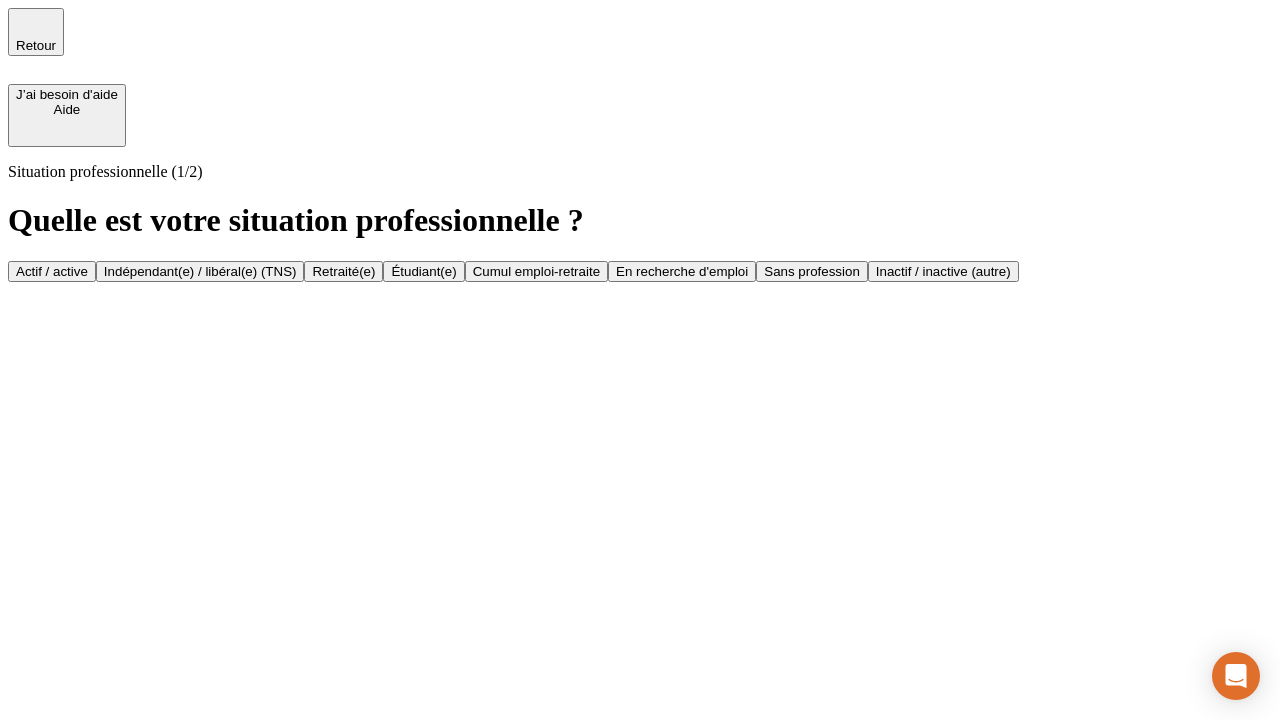 click on "Retraité(e)" at bounding box center (343, 271) 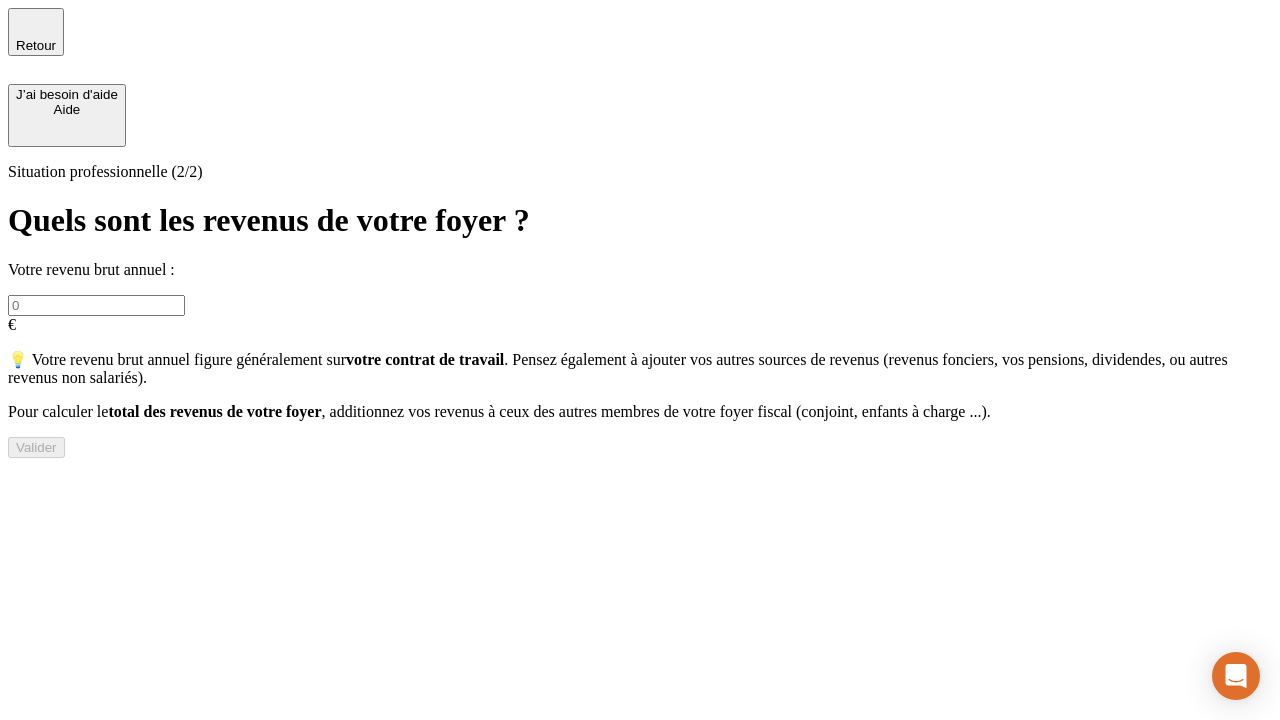 click at bounding box center [96, 305] 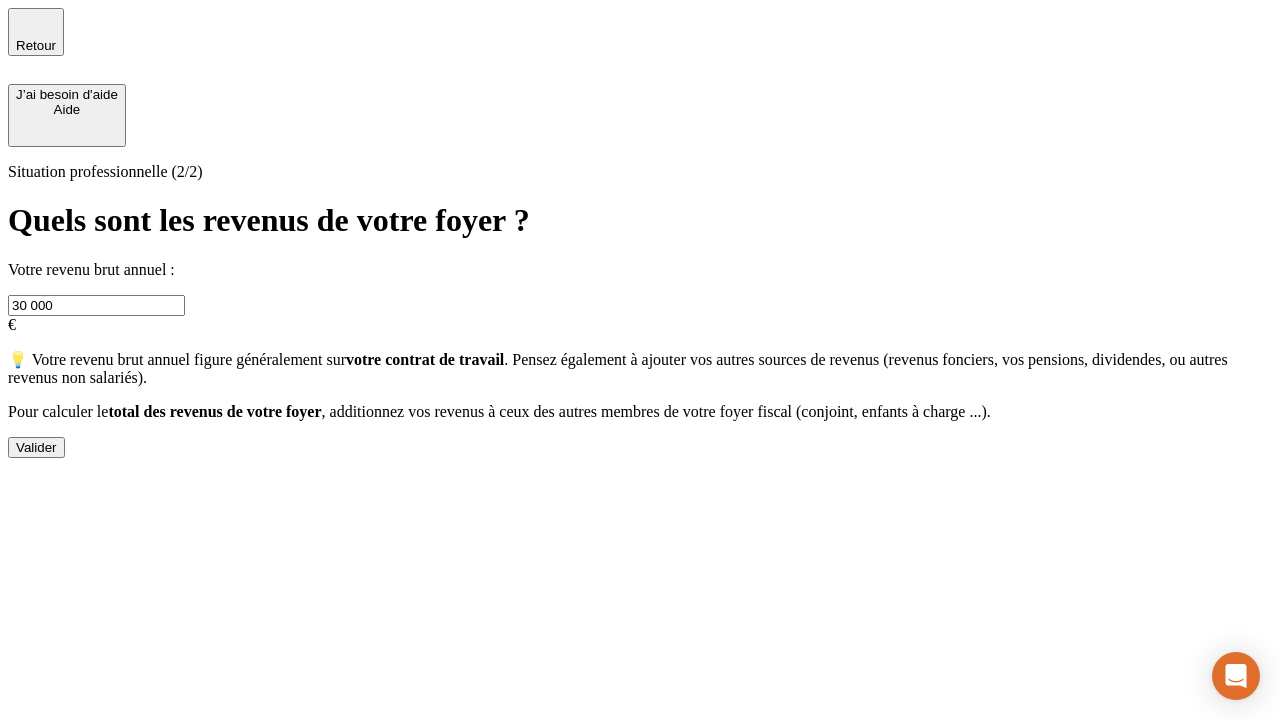click on "Valider" at bounding box center [36, 447] 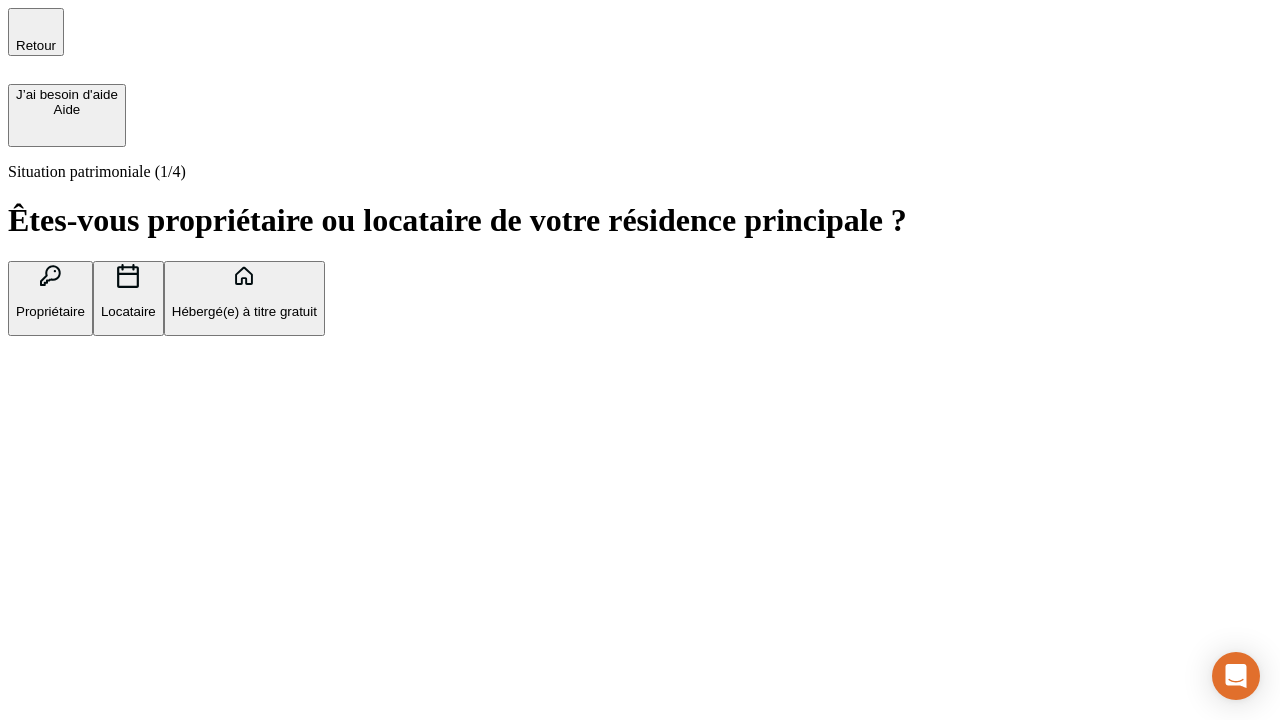click on "Locataire" at bounding box center (128, 311) 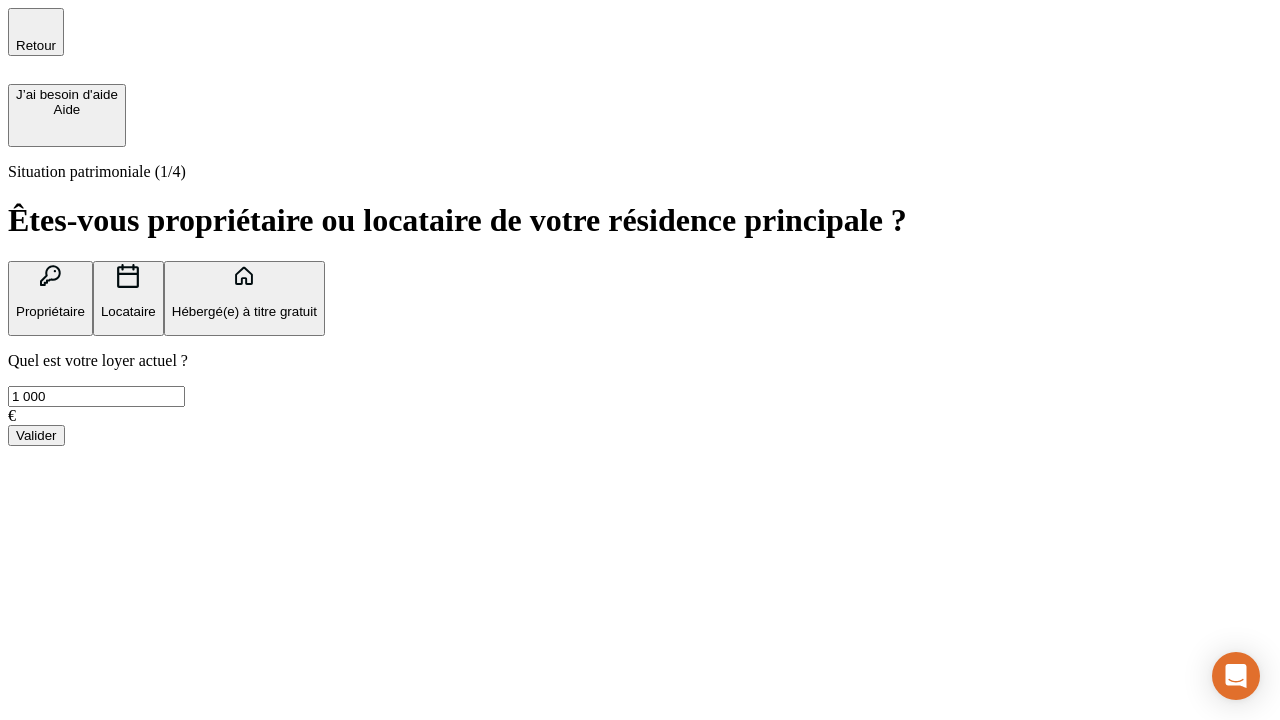 type on "1 000" 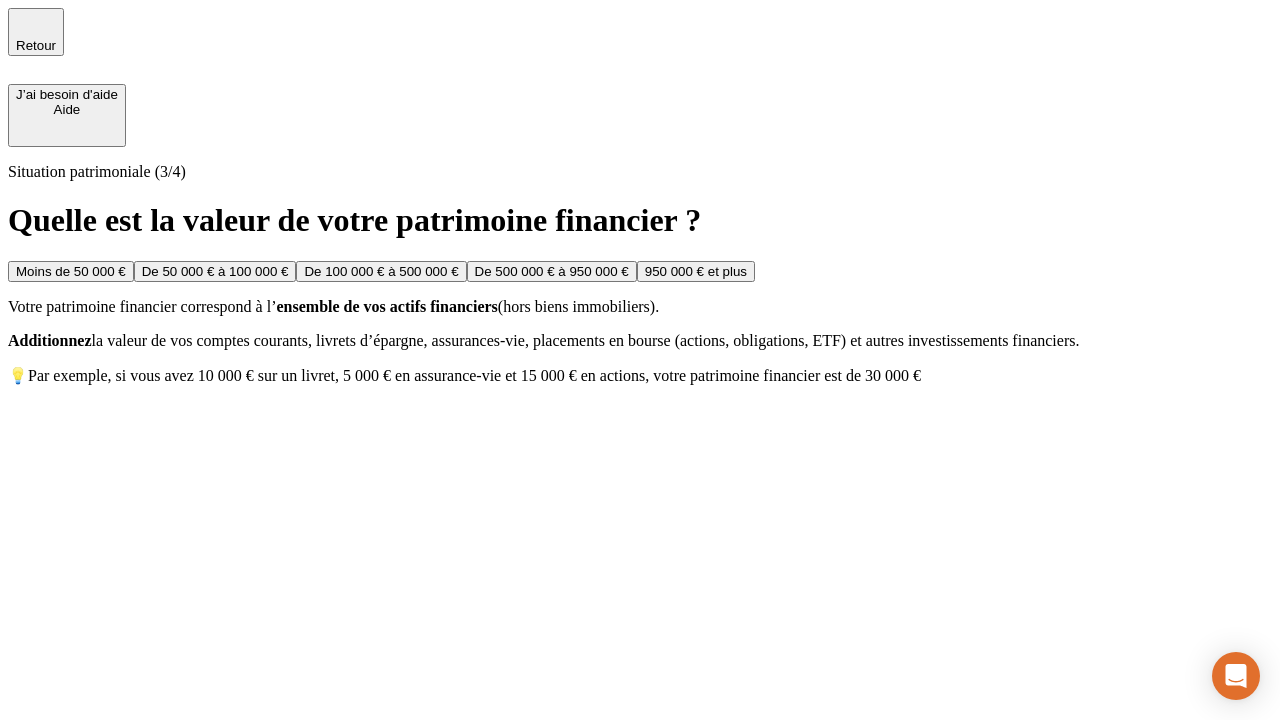 click on "Moins de 50 000 €" at bounding box center [71, 271] 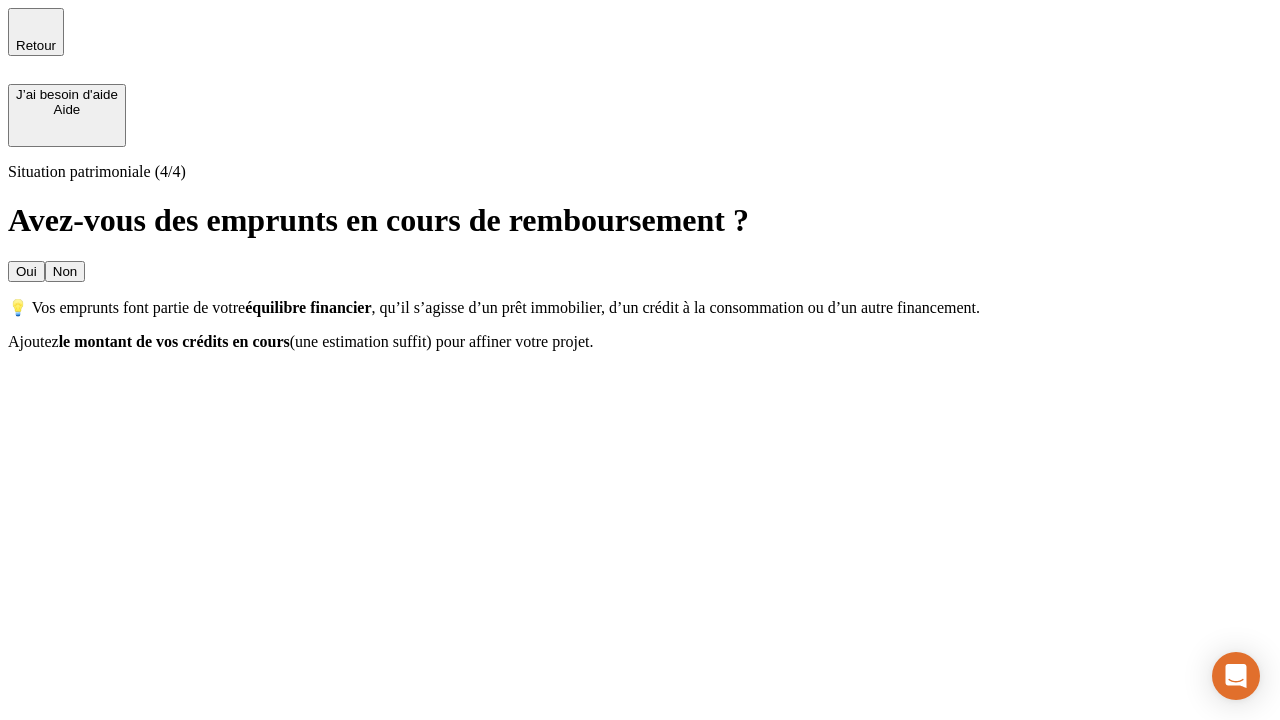 click on "Non" at bounding box center (65, 271) 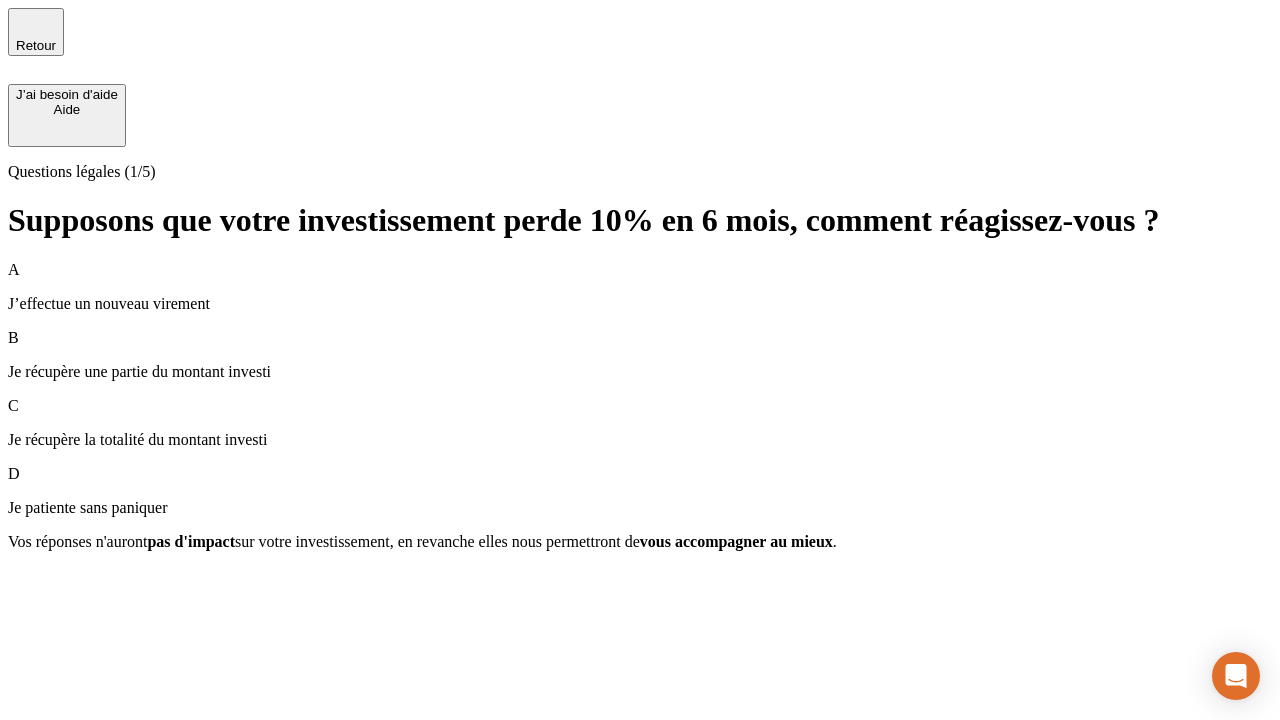 click on "Je récupère une partie du montant investi" at bounding box center (640, 372) 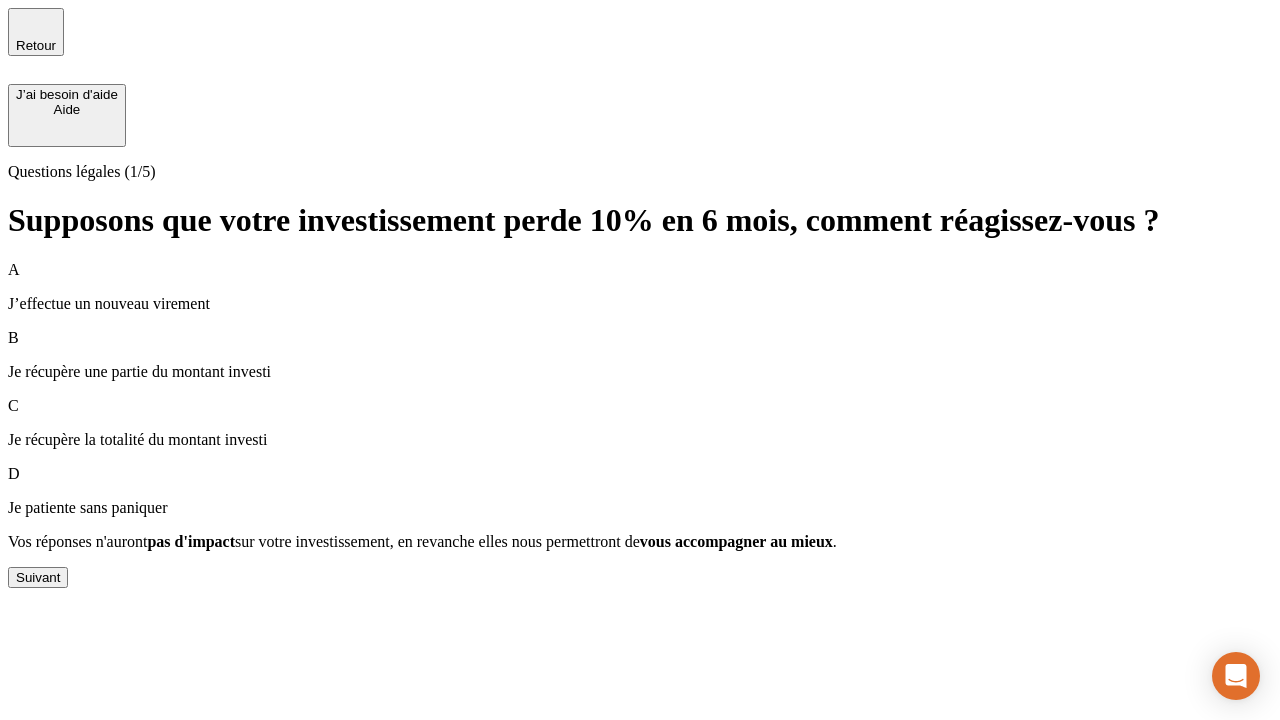 click on "Suivant" at bounding box center (38, 577) 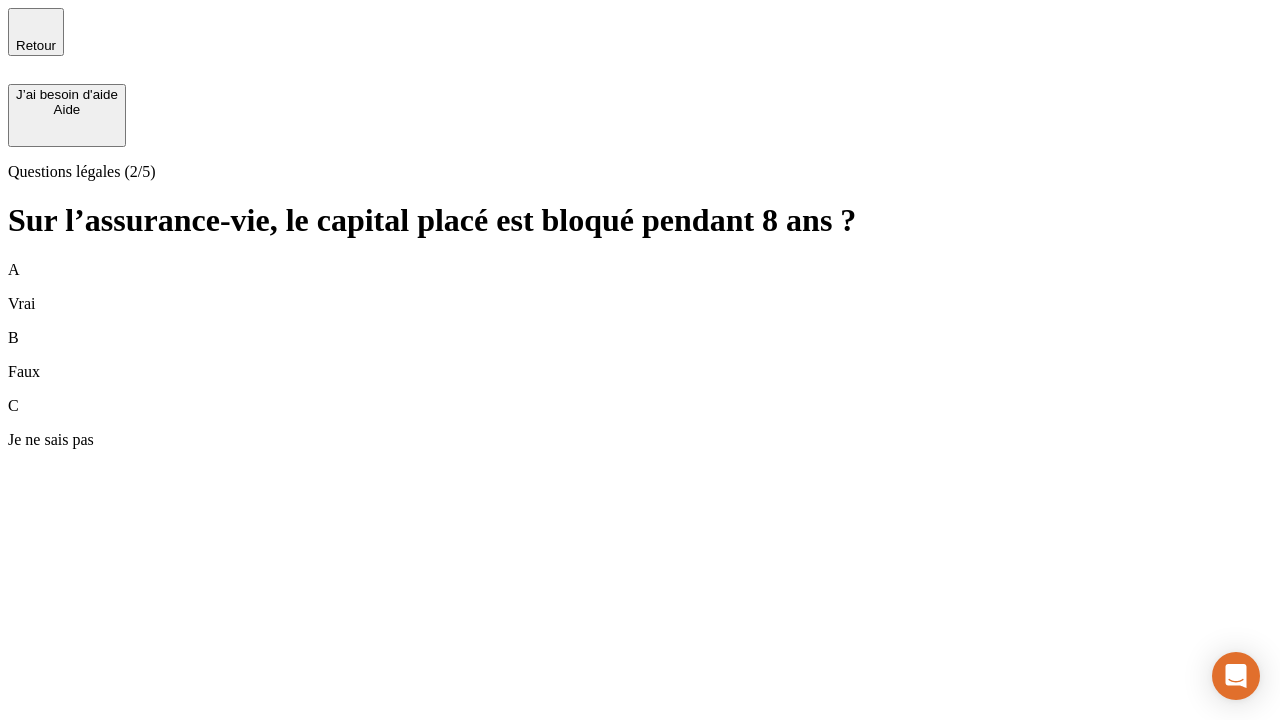 click on "B Faux" at bounding box center (640, 355) 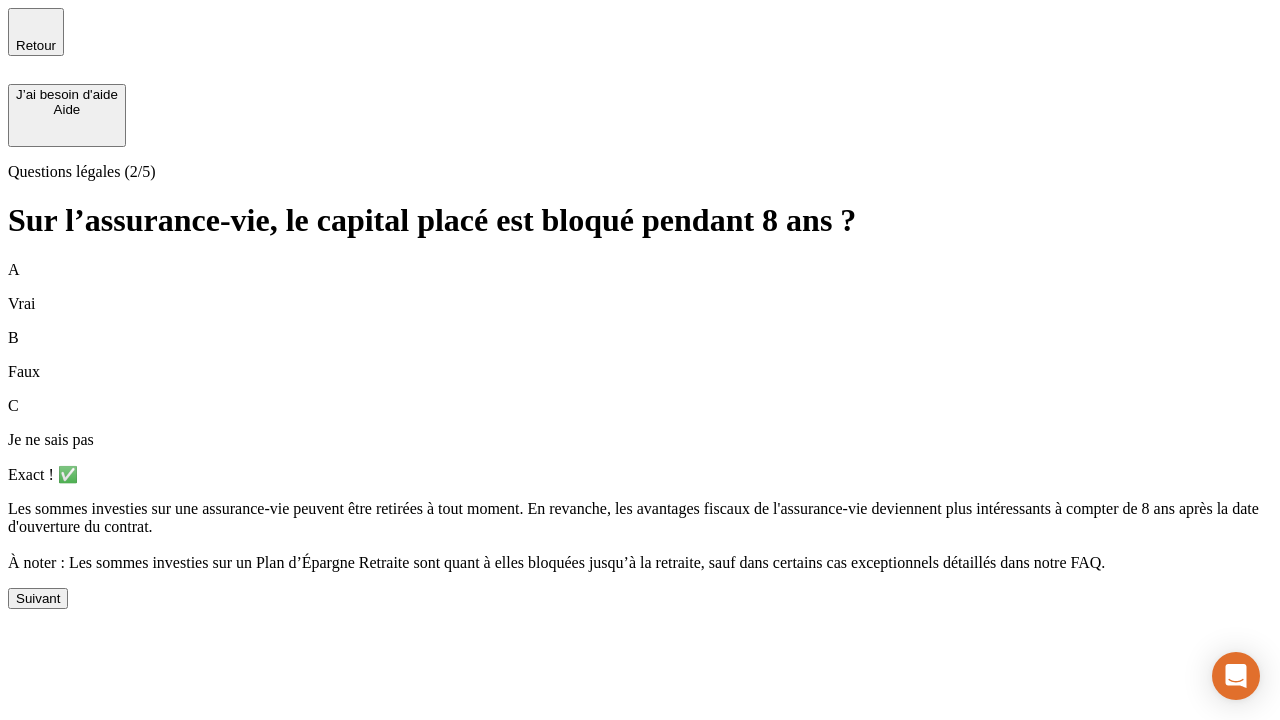 click on "Suivant" at bounding box center [38, 598] 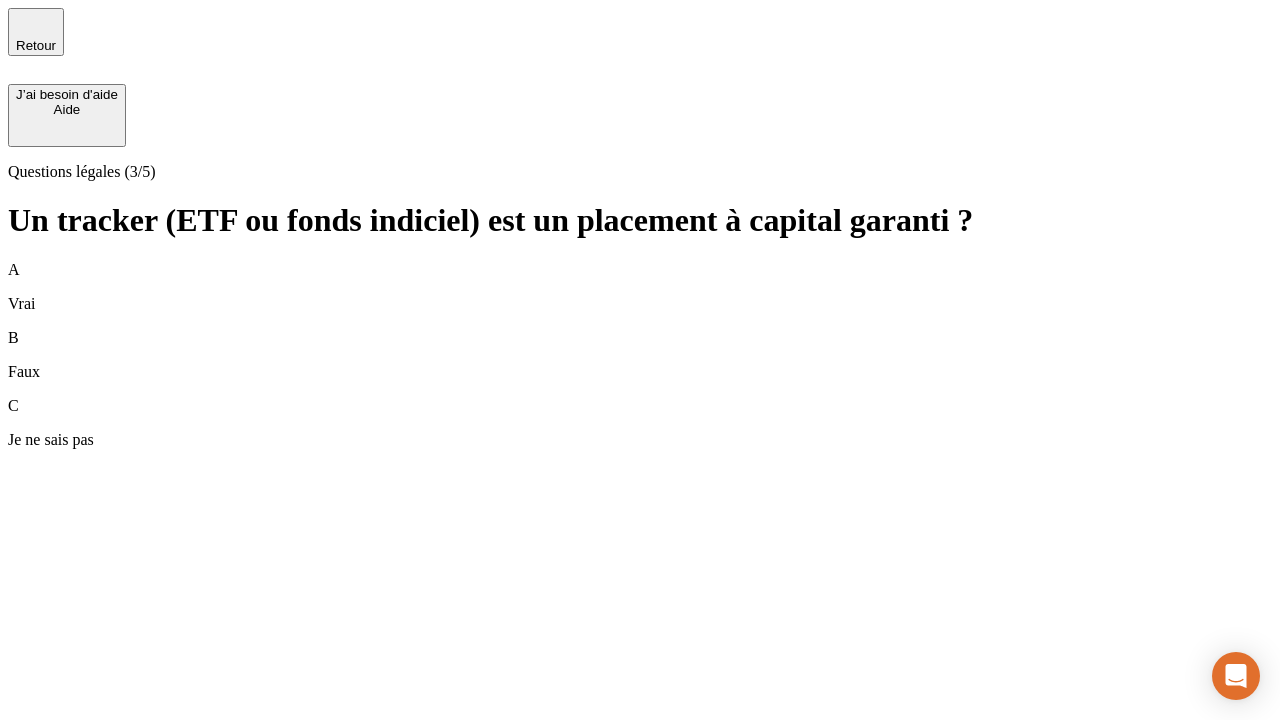 click on "B Faux" at bounding box center [640, 355] 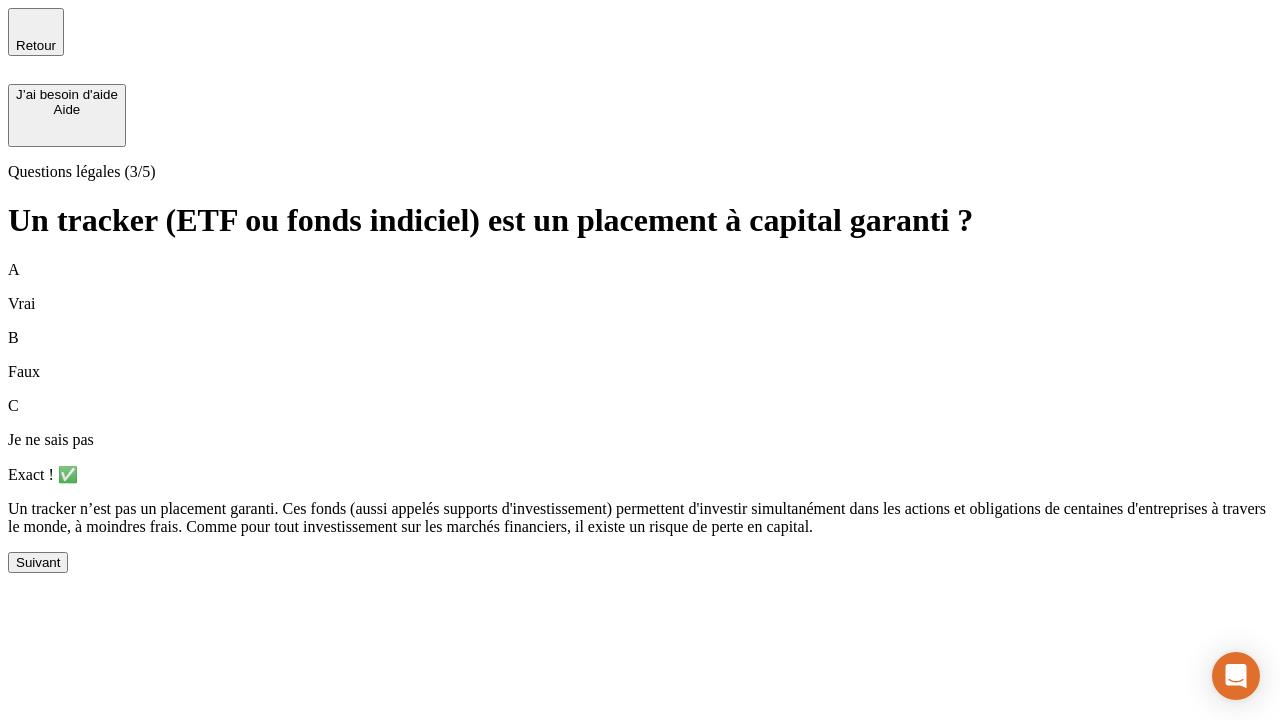 click on "Suivant" at bounding box center (38, 562) 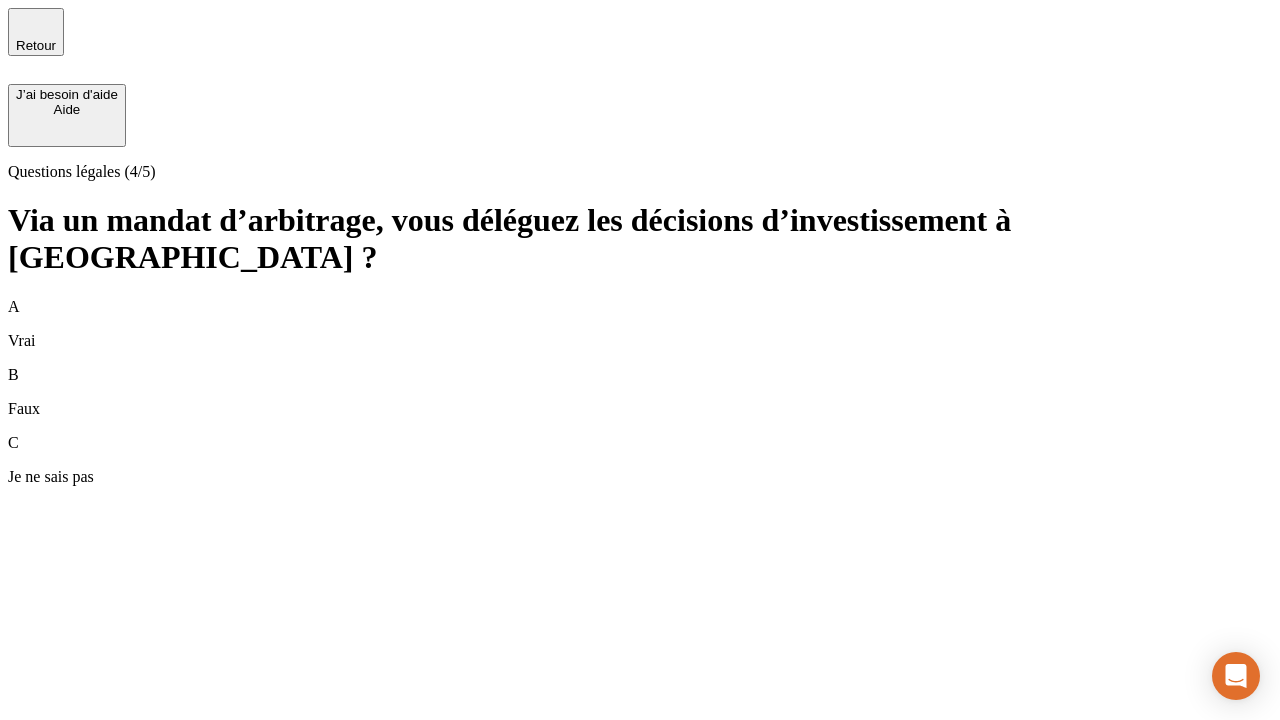 click on "A Vrai" at bounding box center [640, 324] 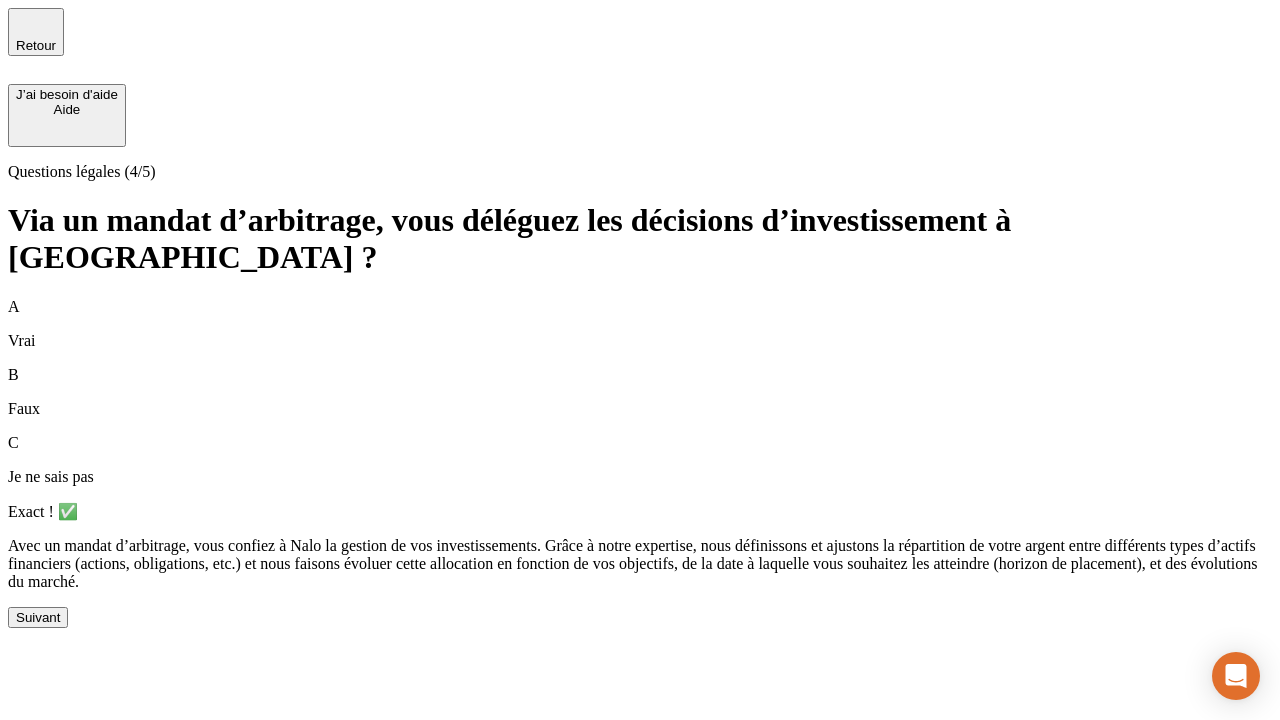 click on "Suivant" at bounding box center (38, 617) 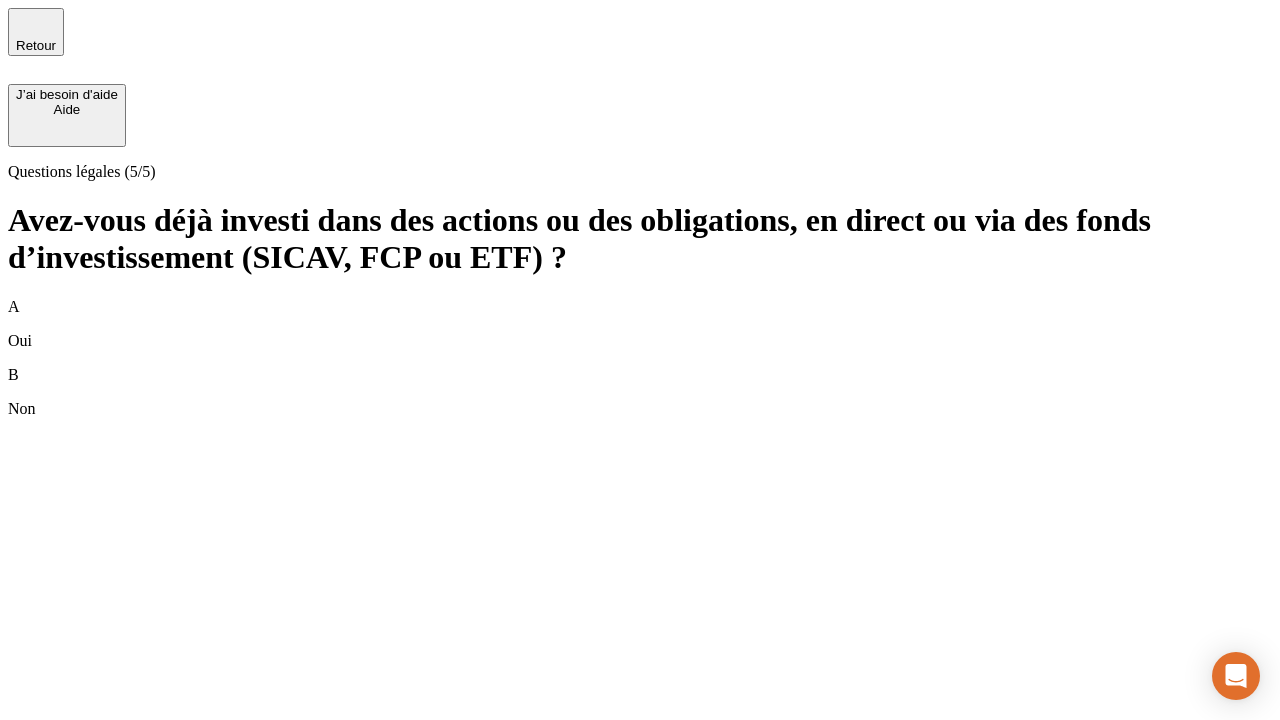 click on "A Oui" at bounding box center (640, 324) 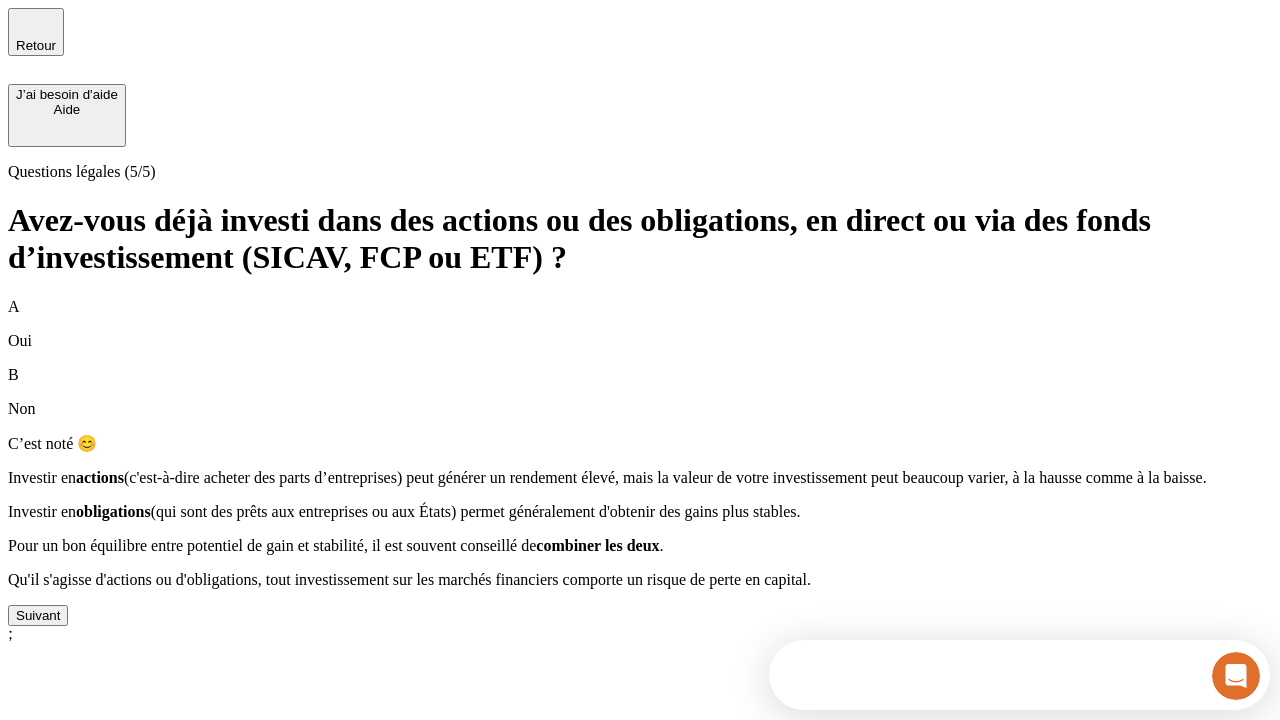 click on "Suivant" at bounding box center (38, 615) 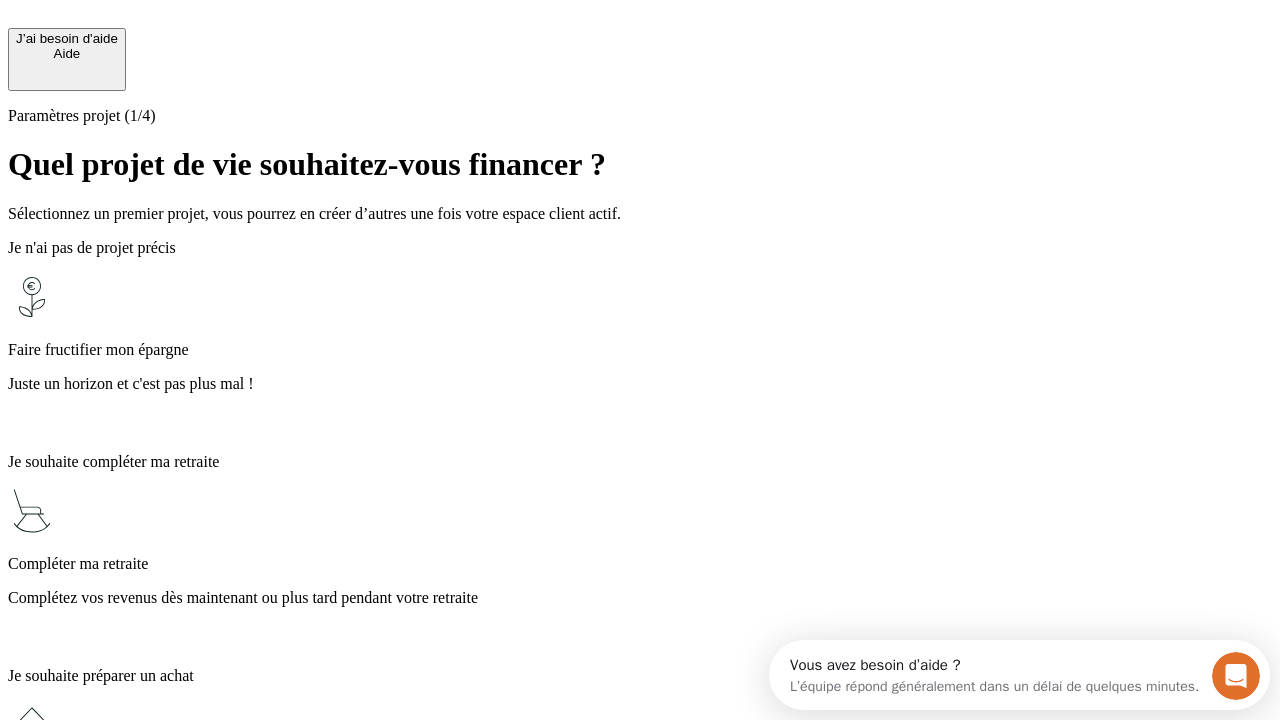 scroll, scrollTop: 0, scrollLeft: 0, axis: both 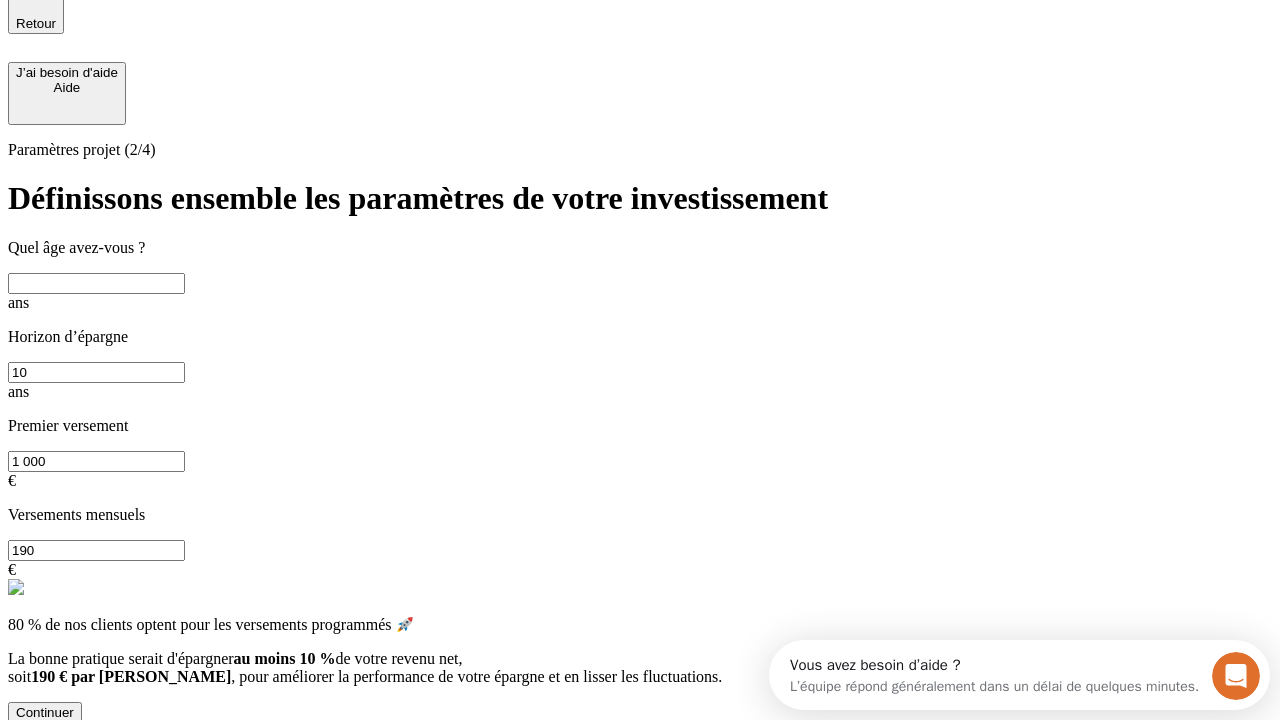 click at bounding box center [96, 283] 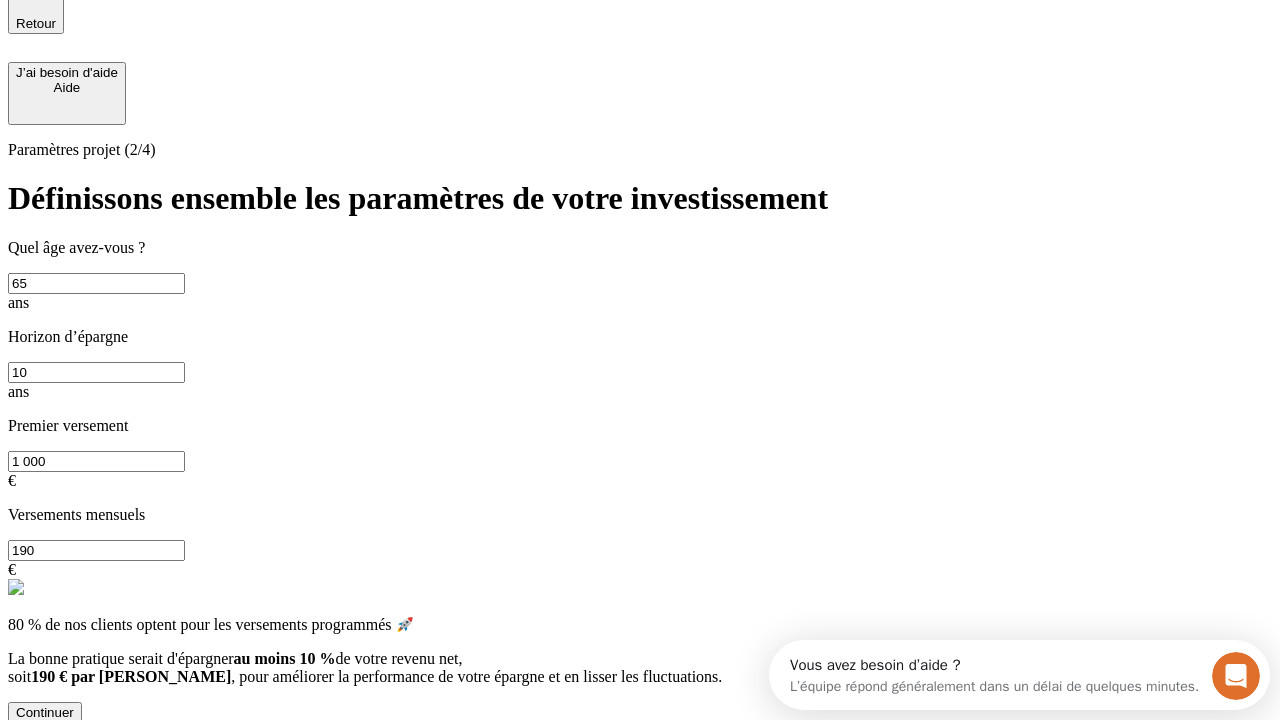 type on "65" 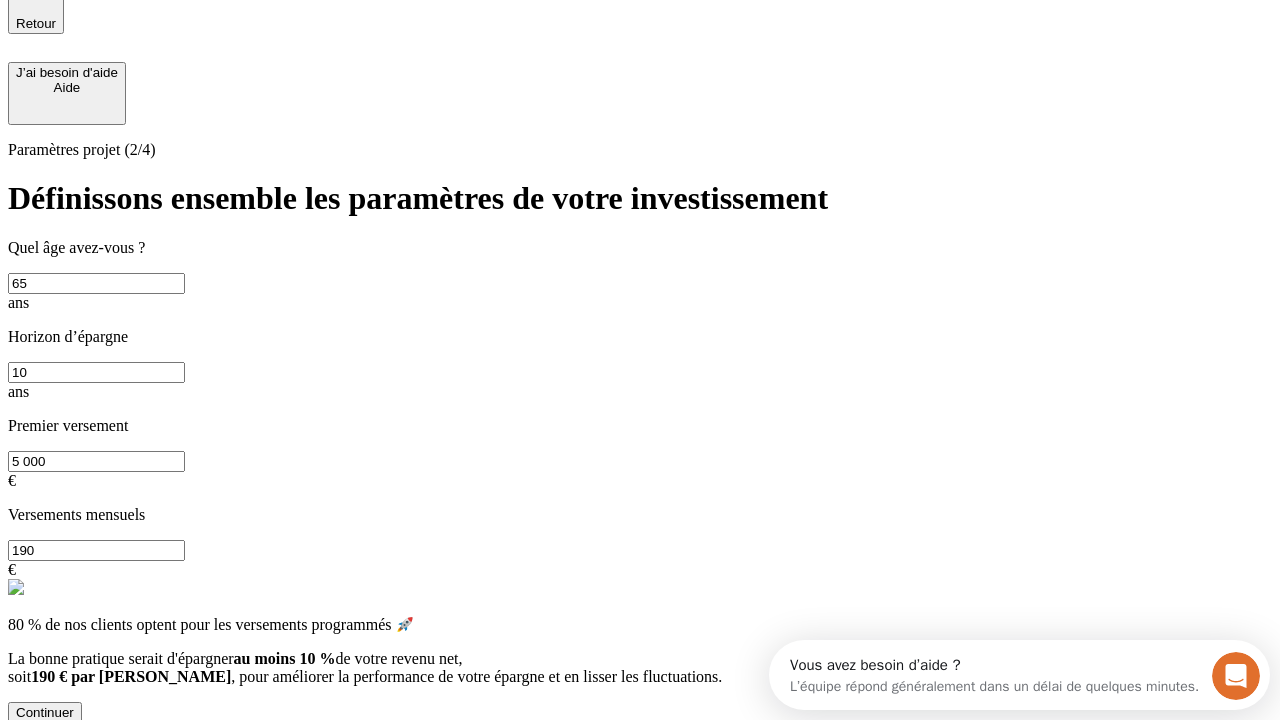type on "5 000" 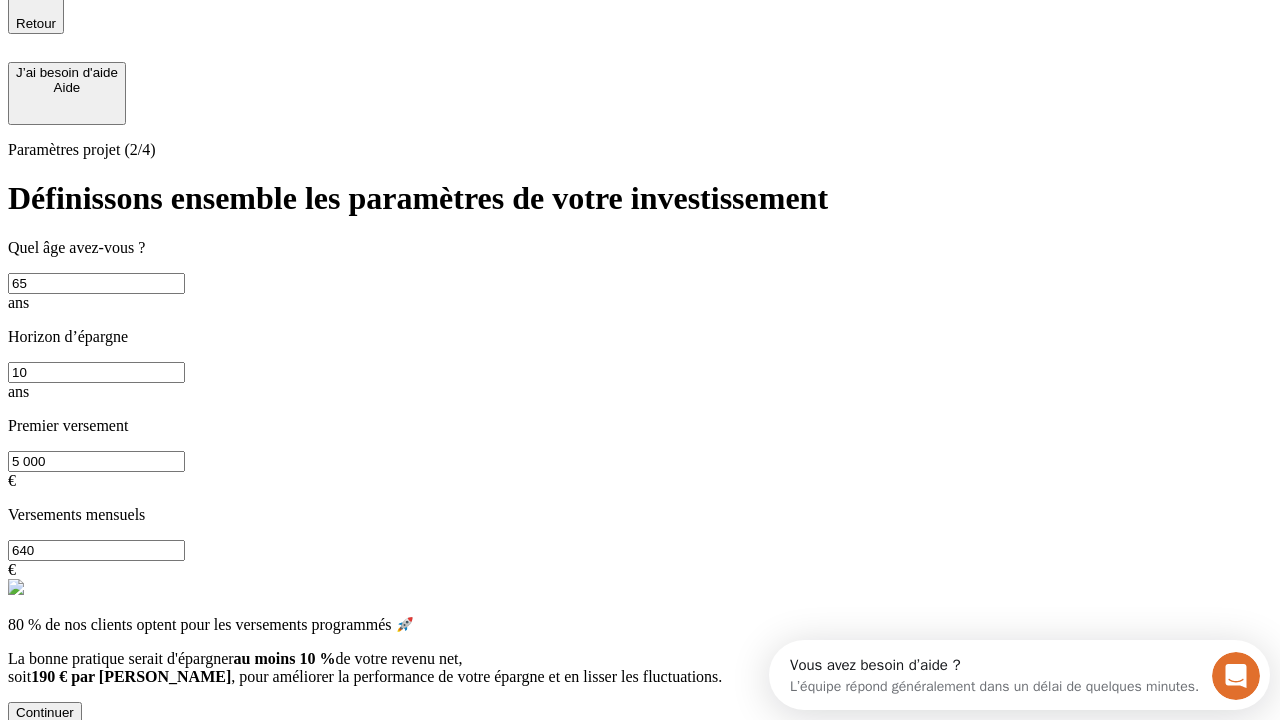 type on "640" 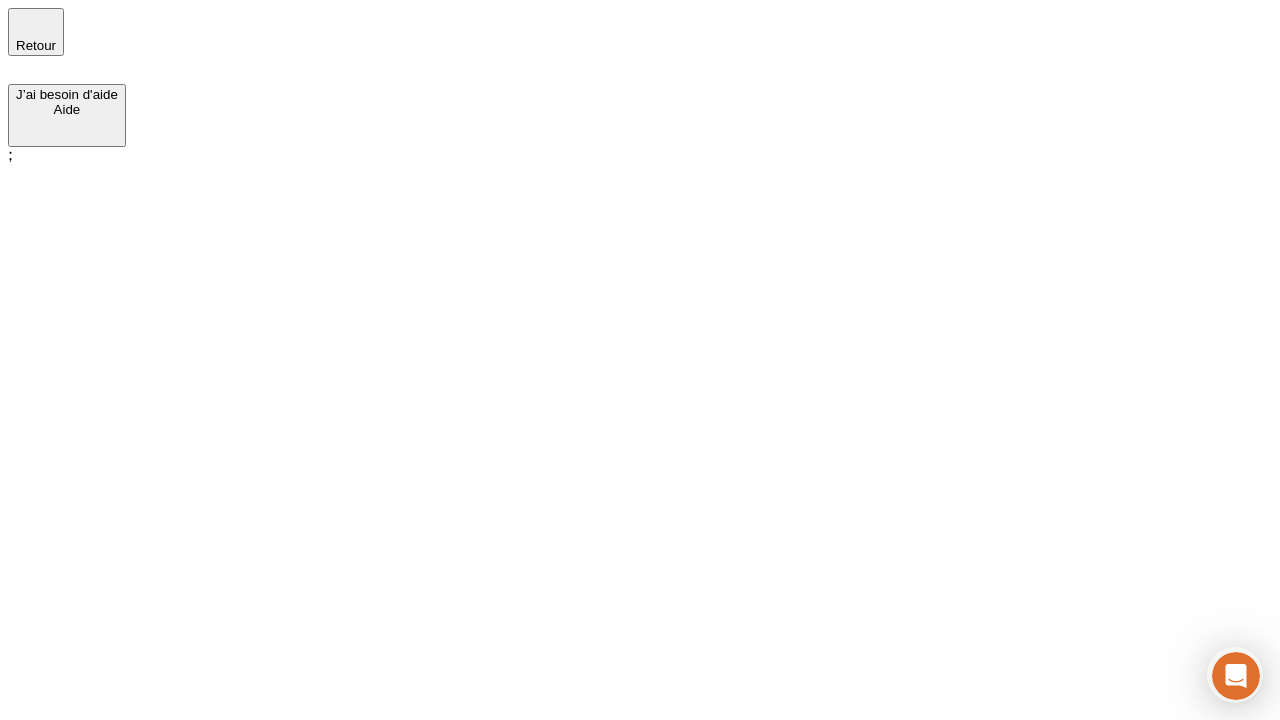 scroll, scrollTop: 0, scrollLeft: 0, axis: both 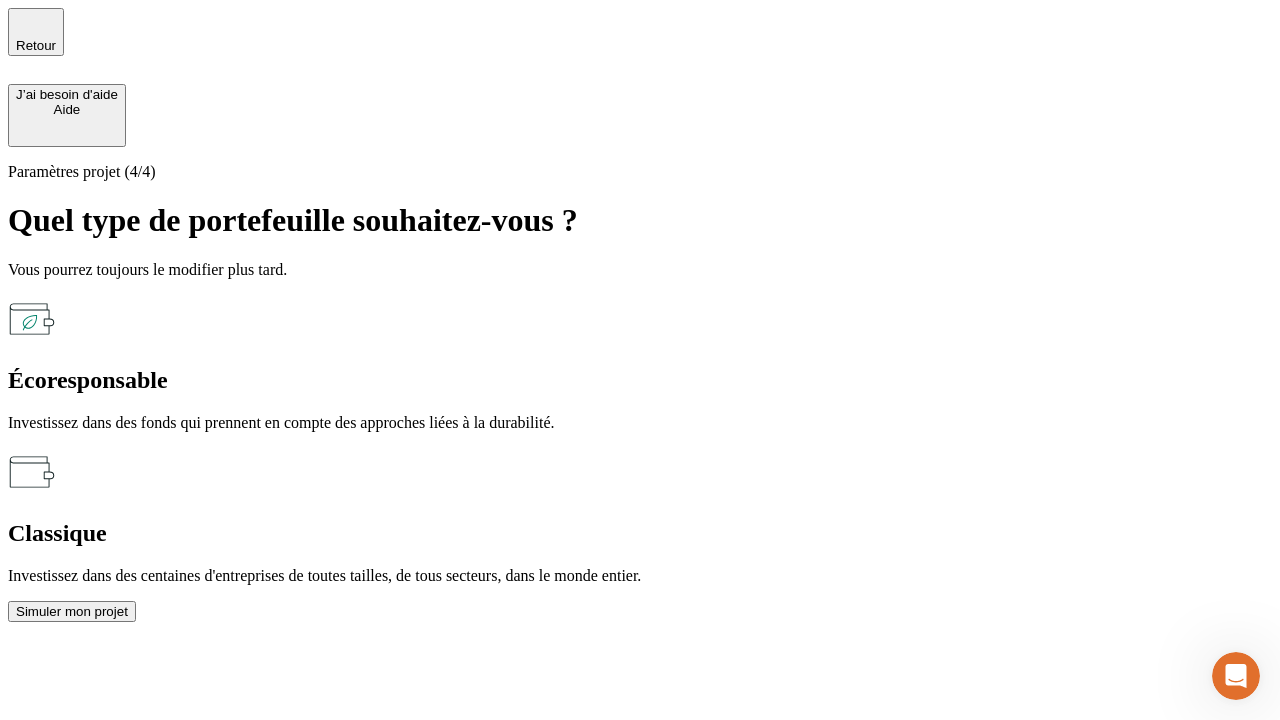 click on "Classique" at bounding box center (640, 533) 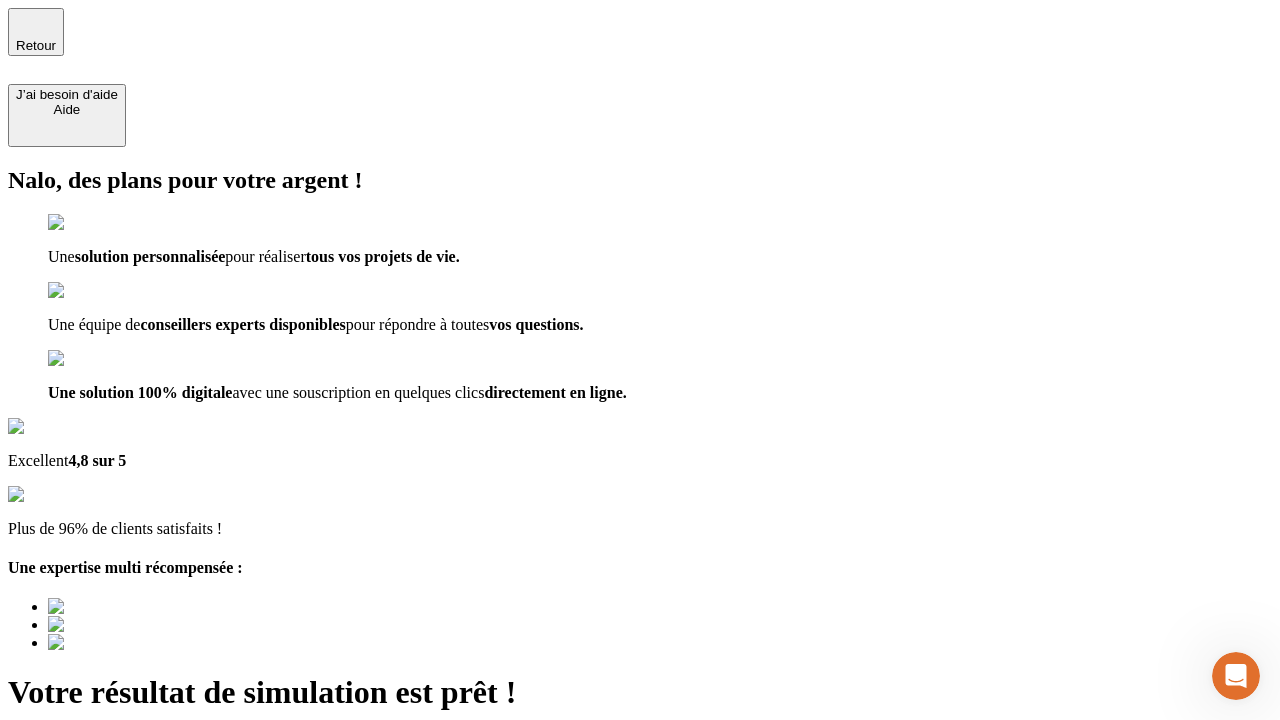 click on "Découvrir ma simulation" at bounding box center (87, 797) 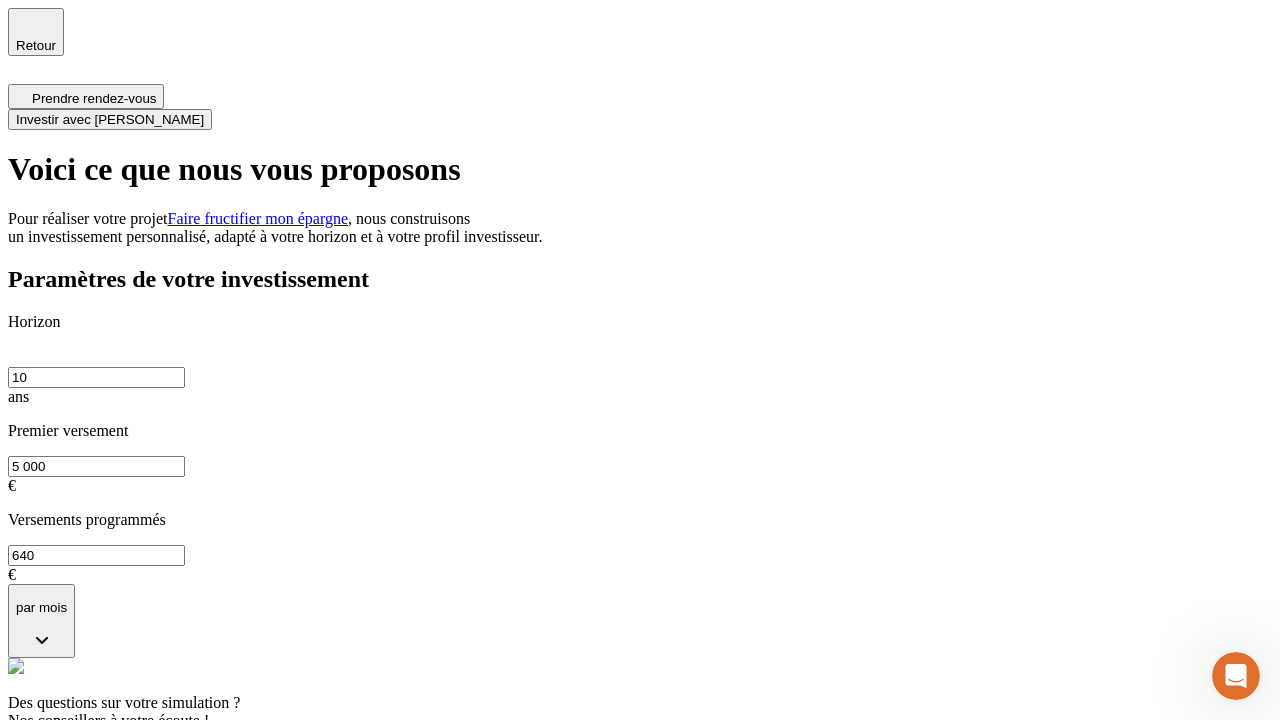 click on "Investir avec [PERSON_NAME]" at bounding box center (110, 119) 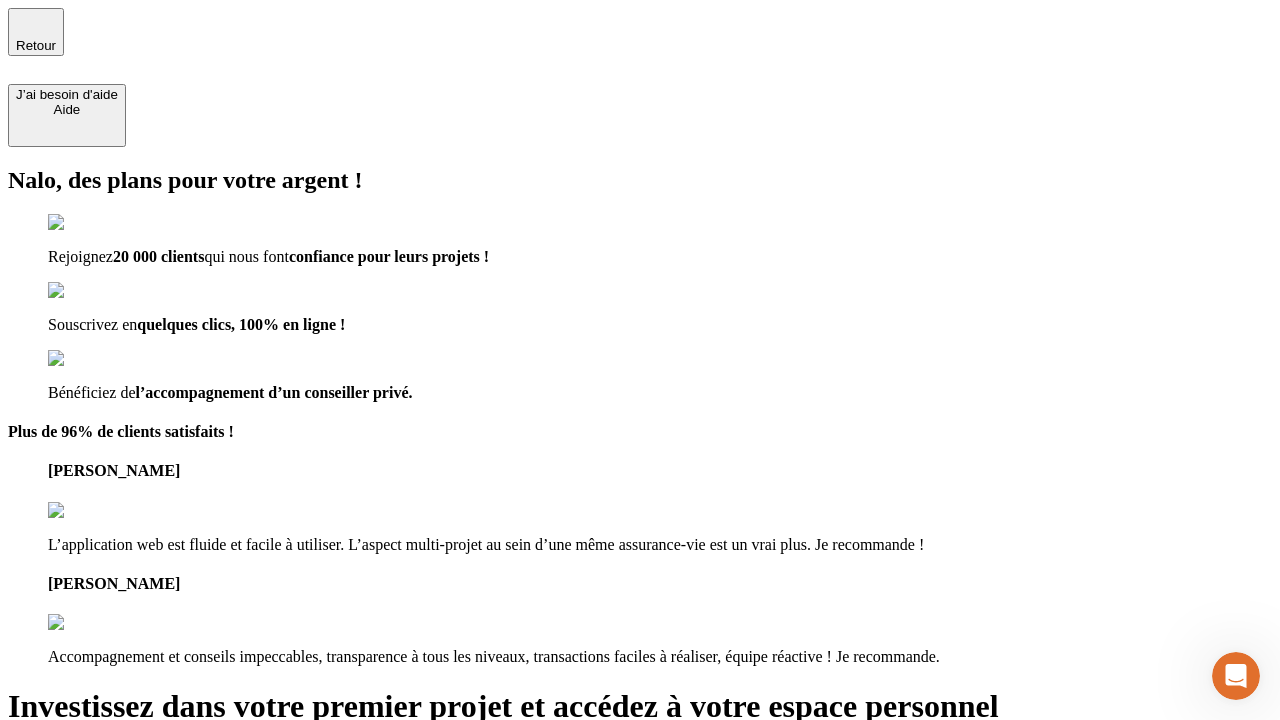 type on "[EMAIL_ADDRESS][DOMAIN_NAME]" 